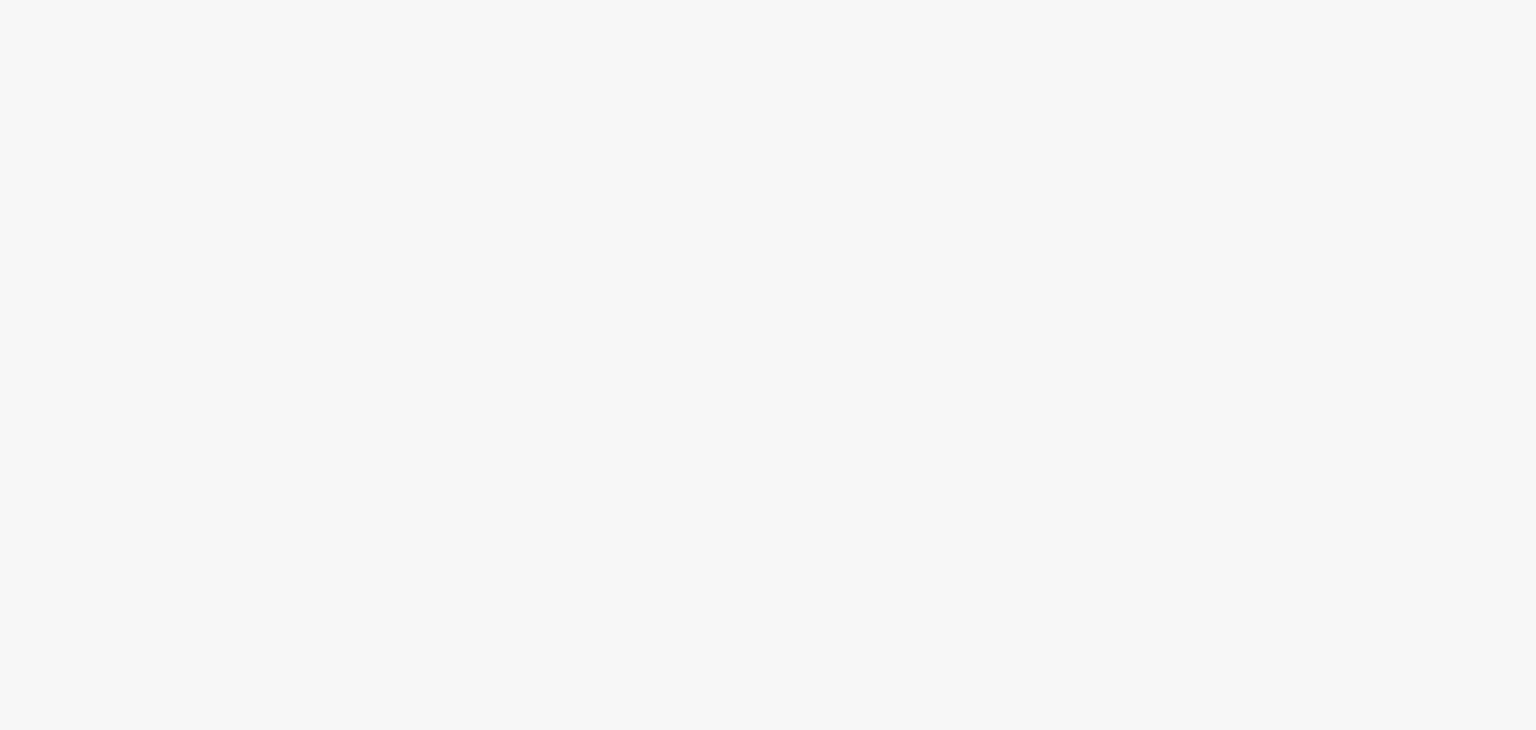 scroll, scrollTop: 0, scrollLeft: 0, axis: both 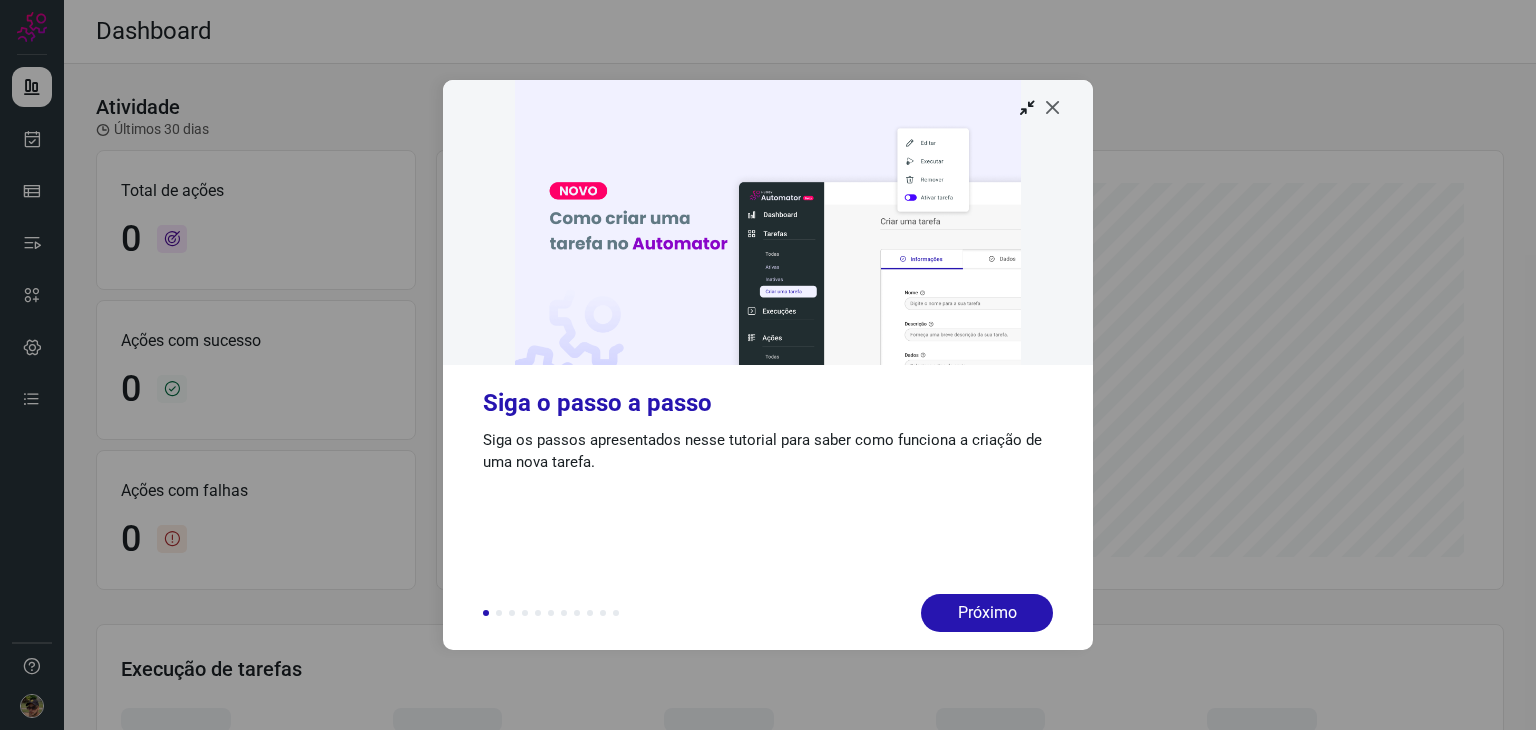 click at bounding box center [1053, 107] 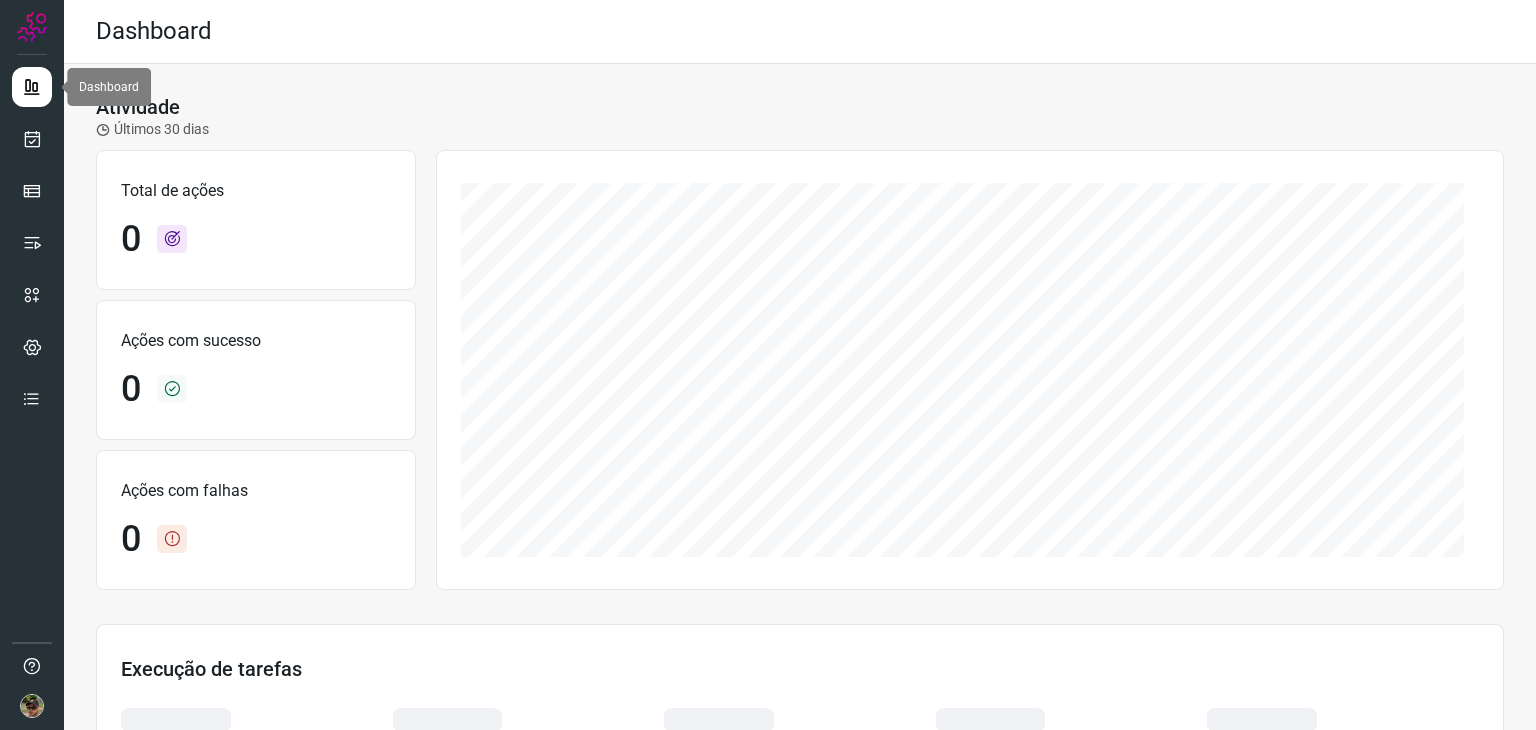 click at bounding box center (32, 87) 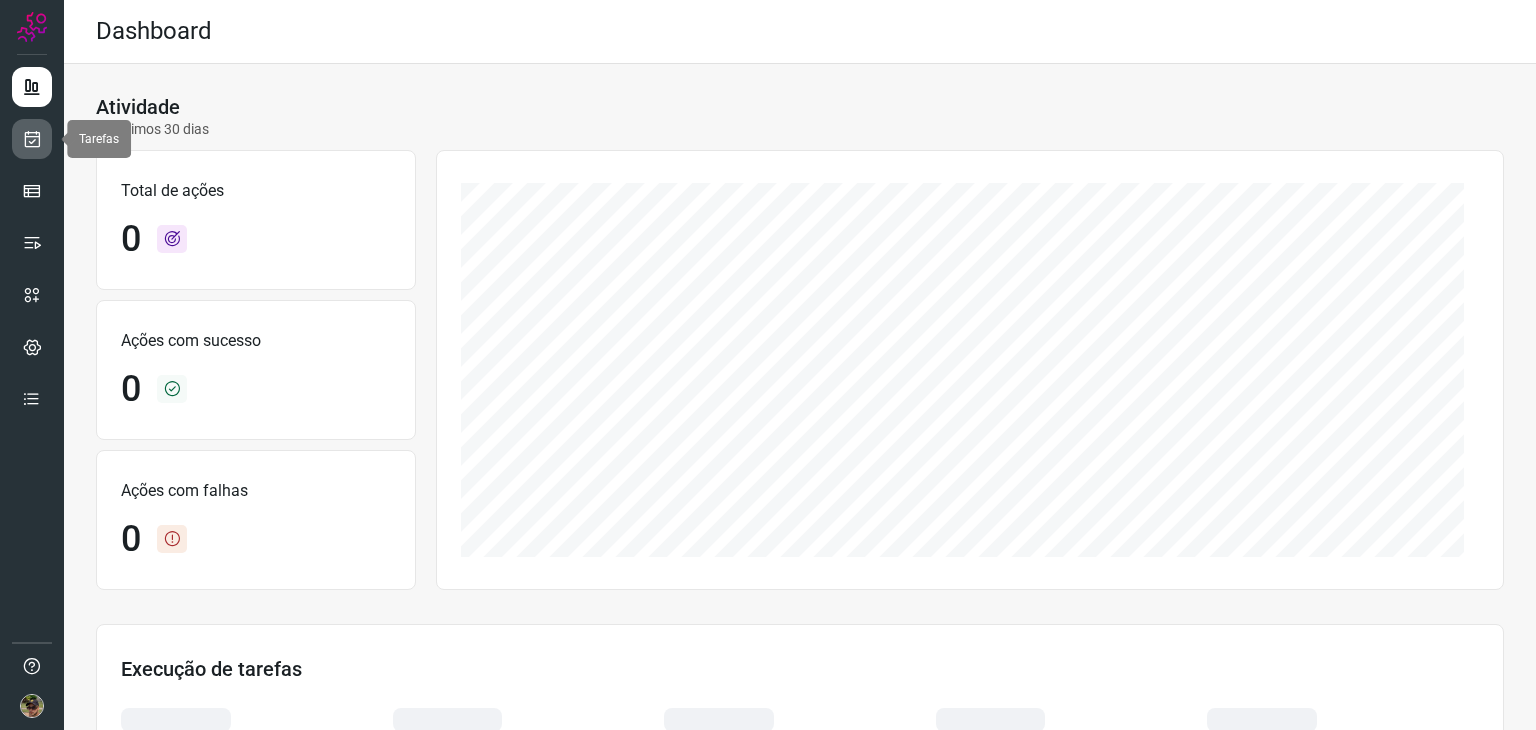 click at bounding box center (32, 139) 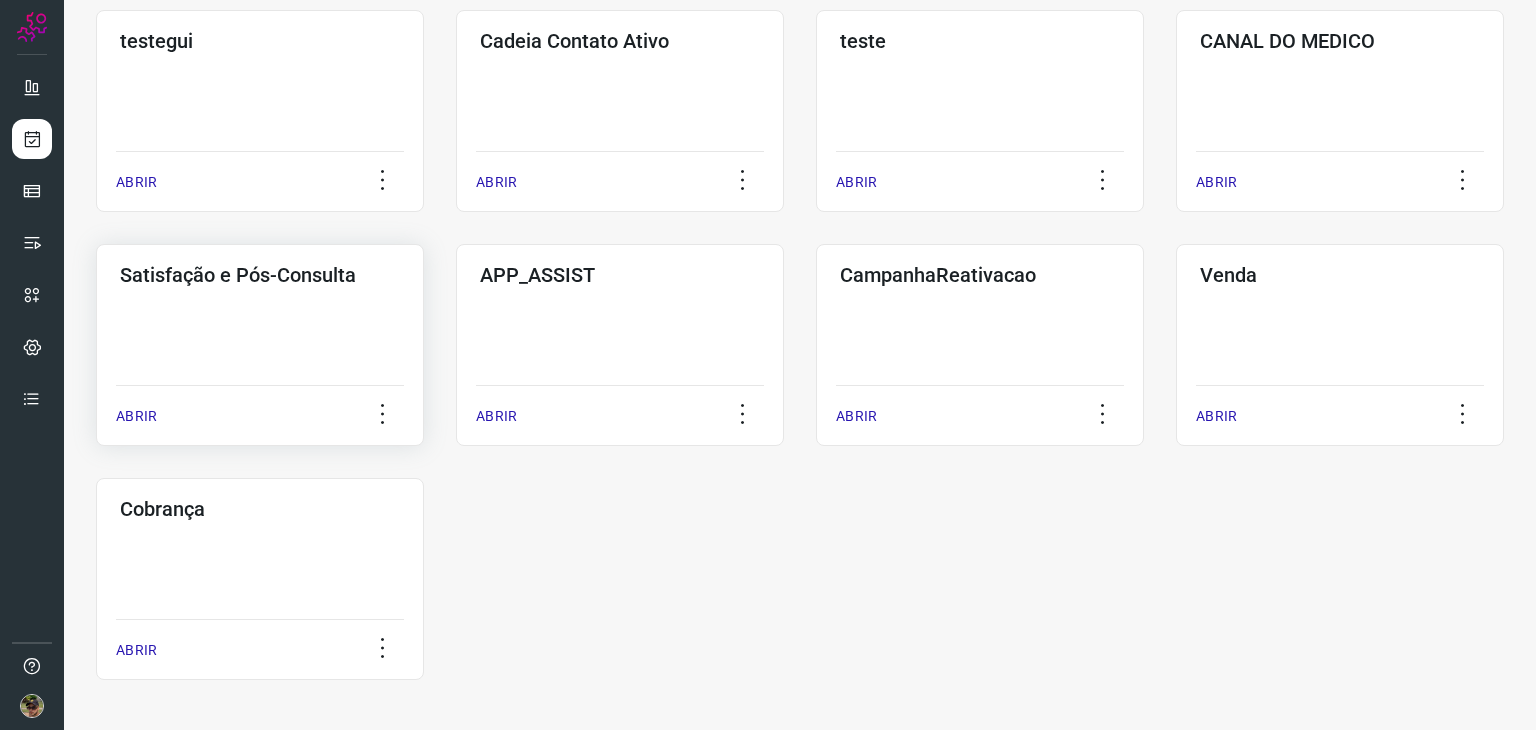 click on "Satisfação e Pós-Consulta  ABRIR" 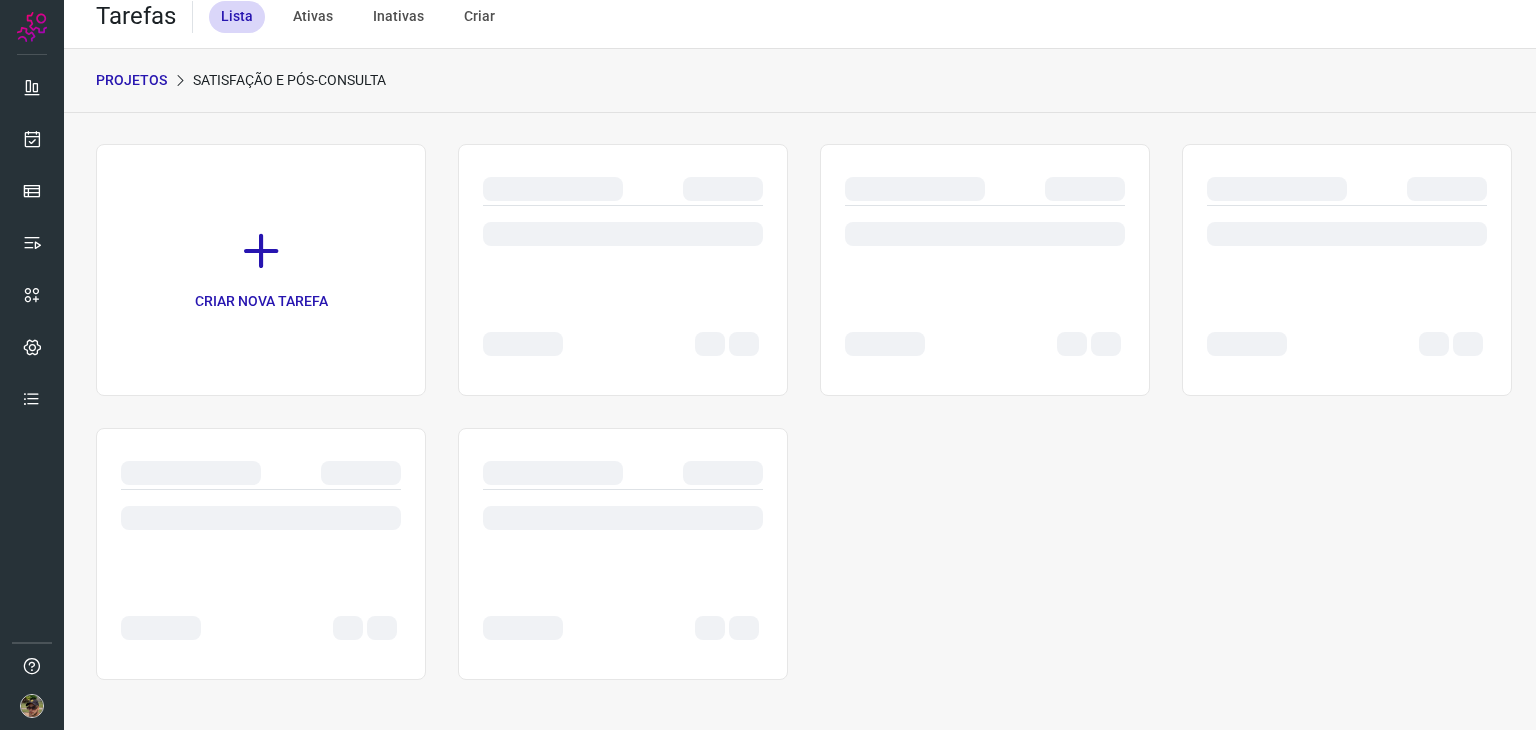 scroll, scrollTop: 0, scrollLeft: 0, axis: both 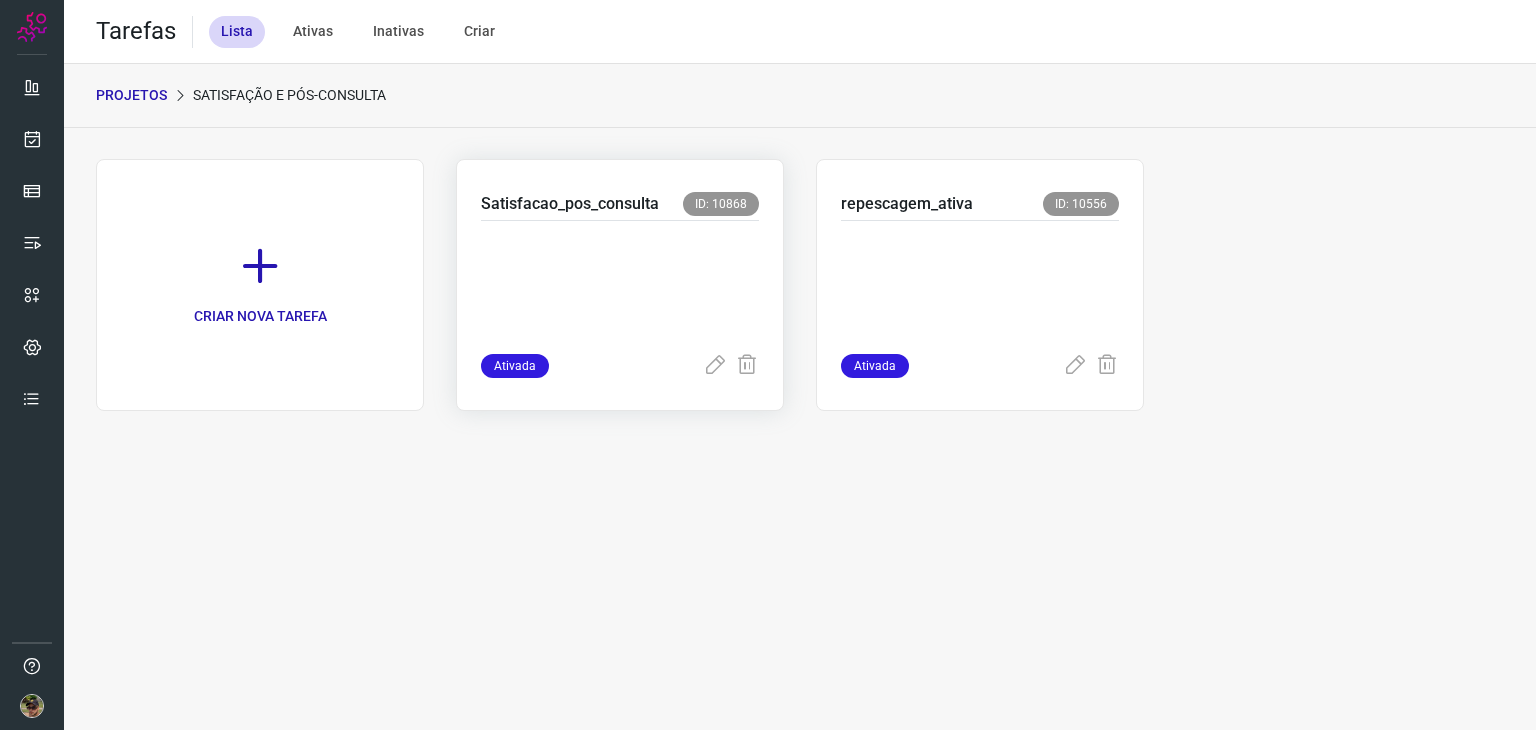 click at bounding box center (620, 283) 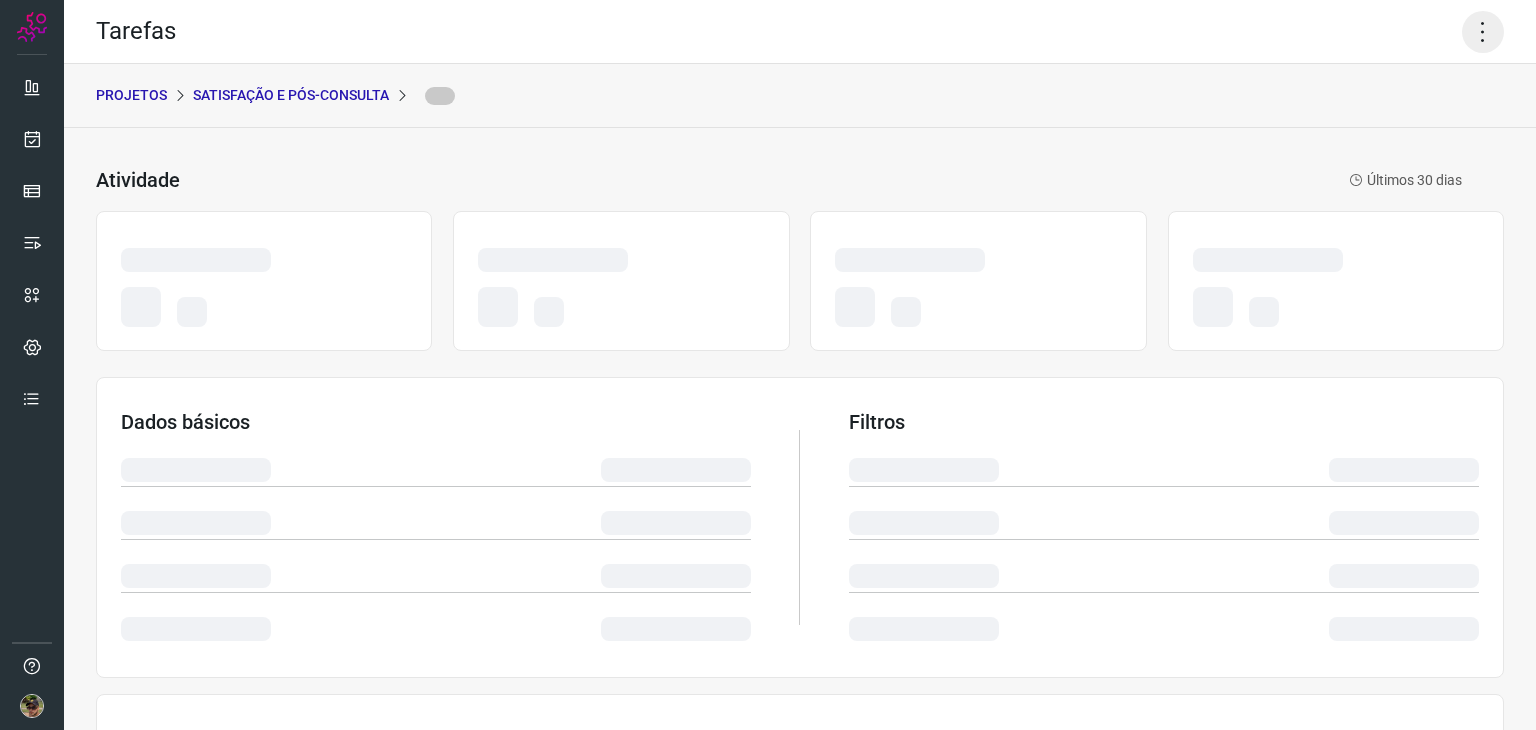 click 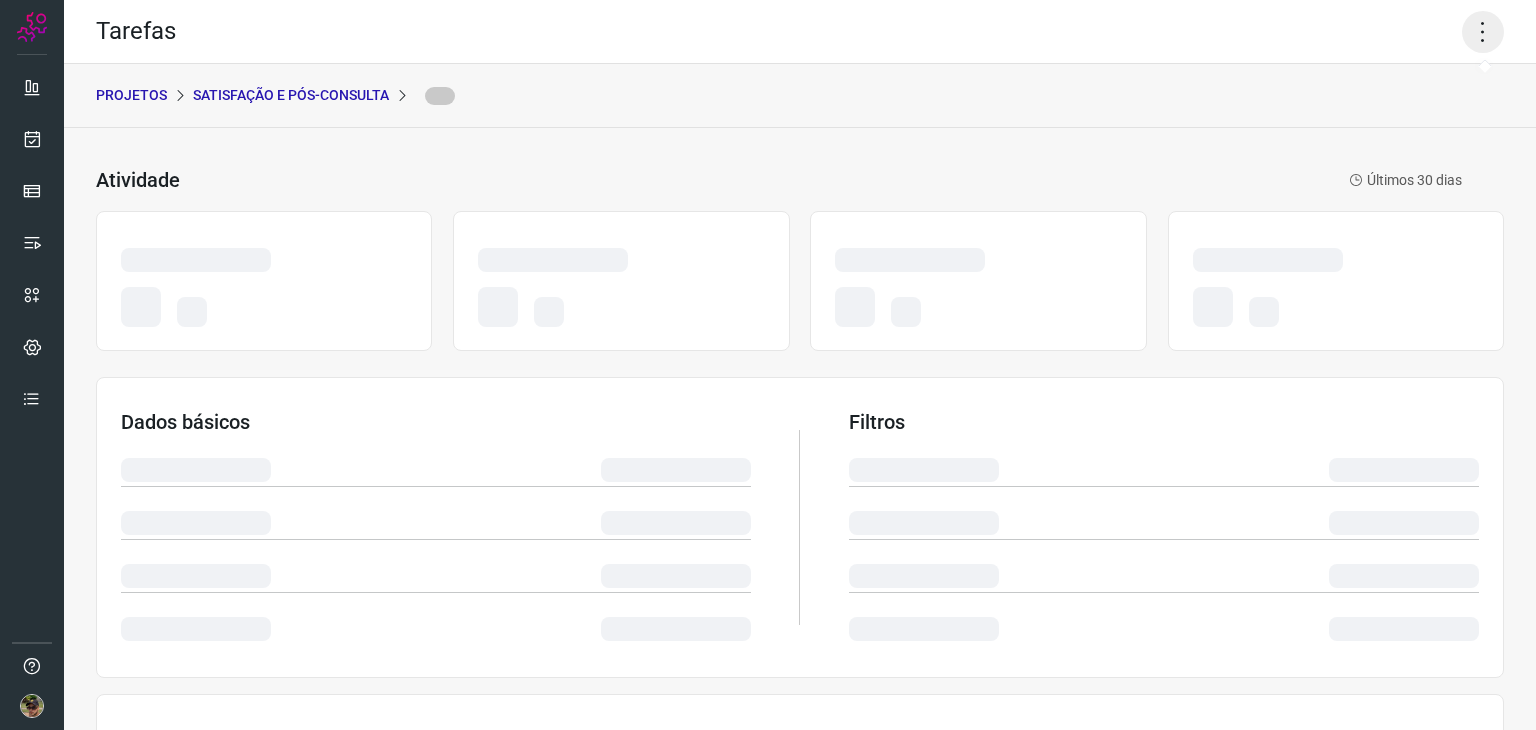 click 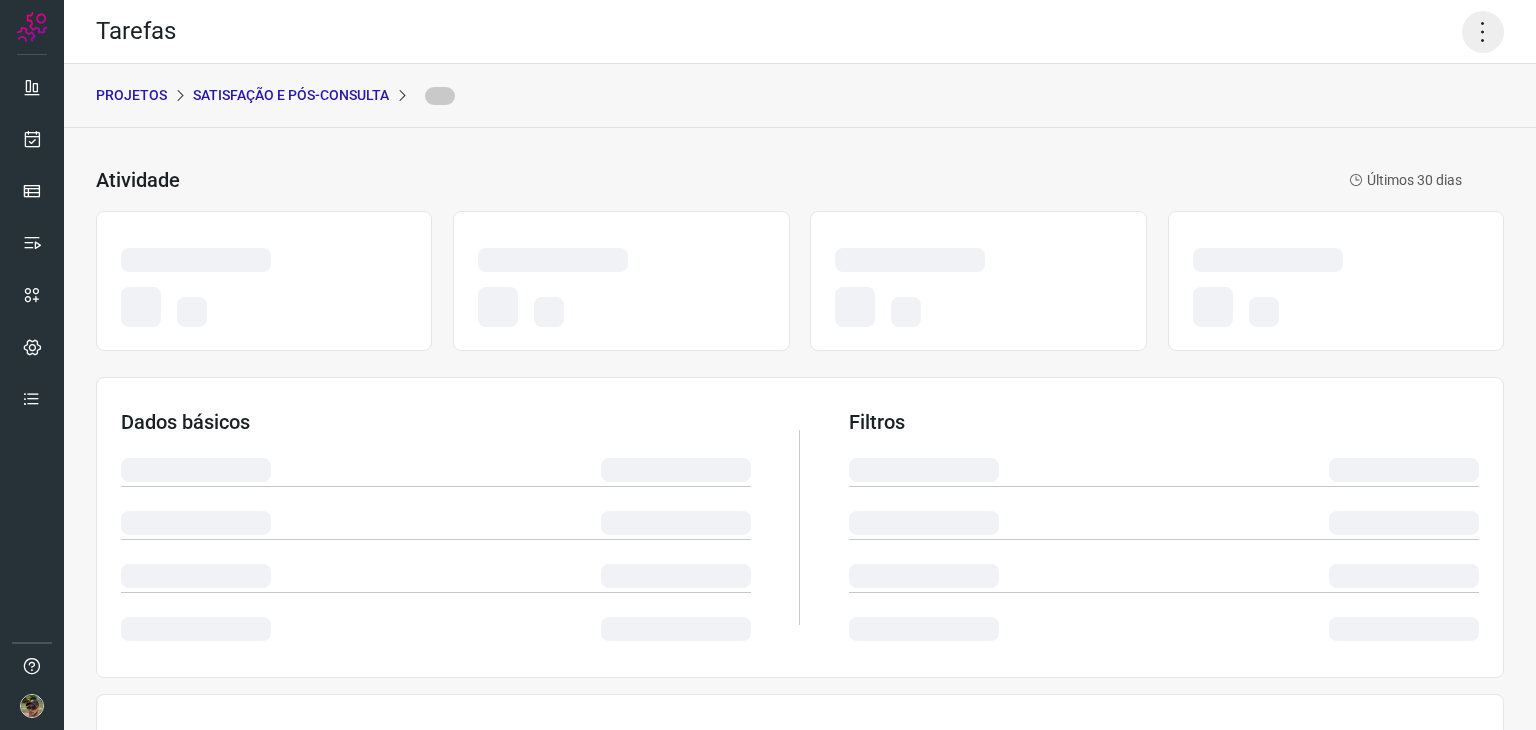 click 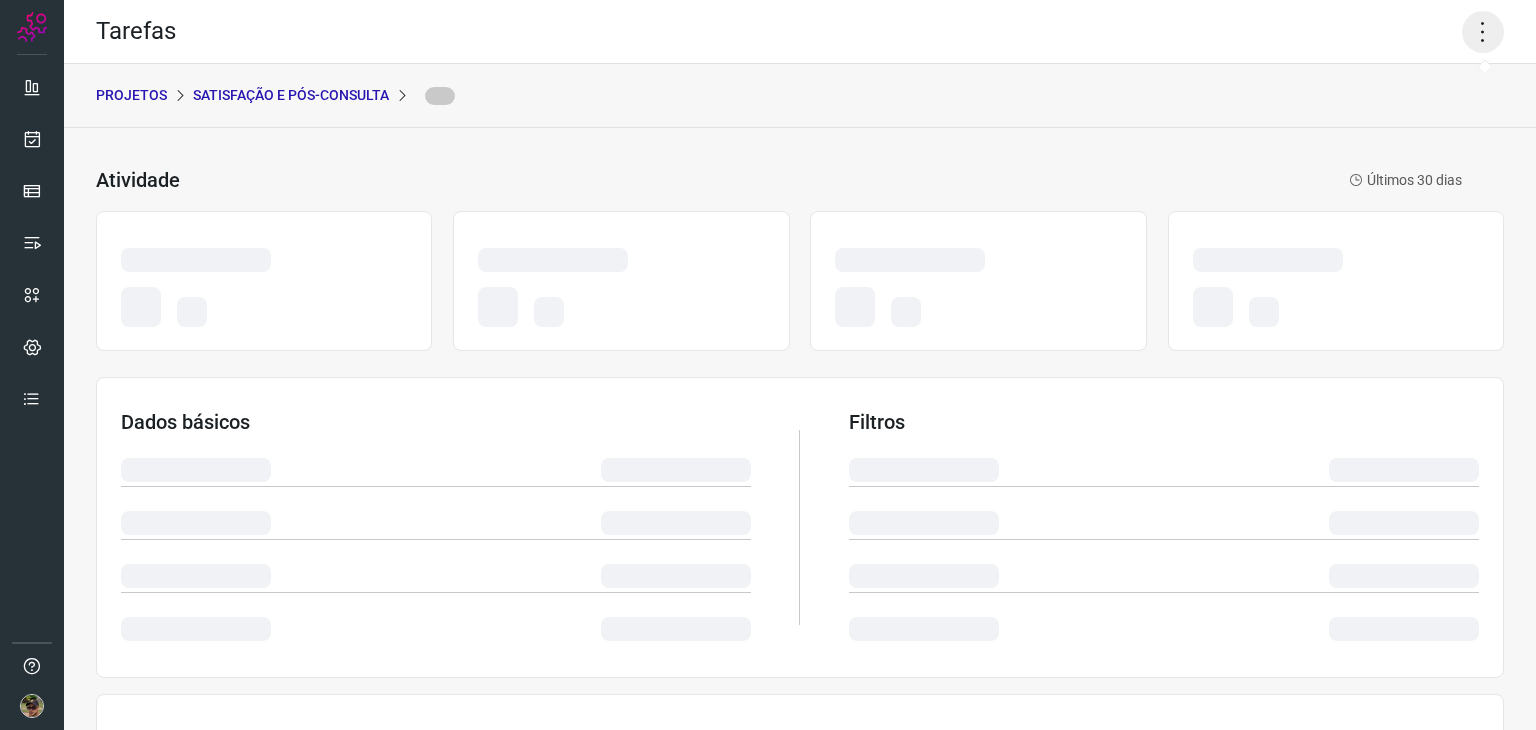 click 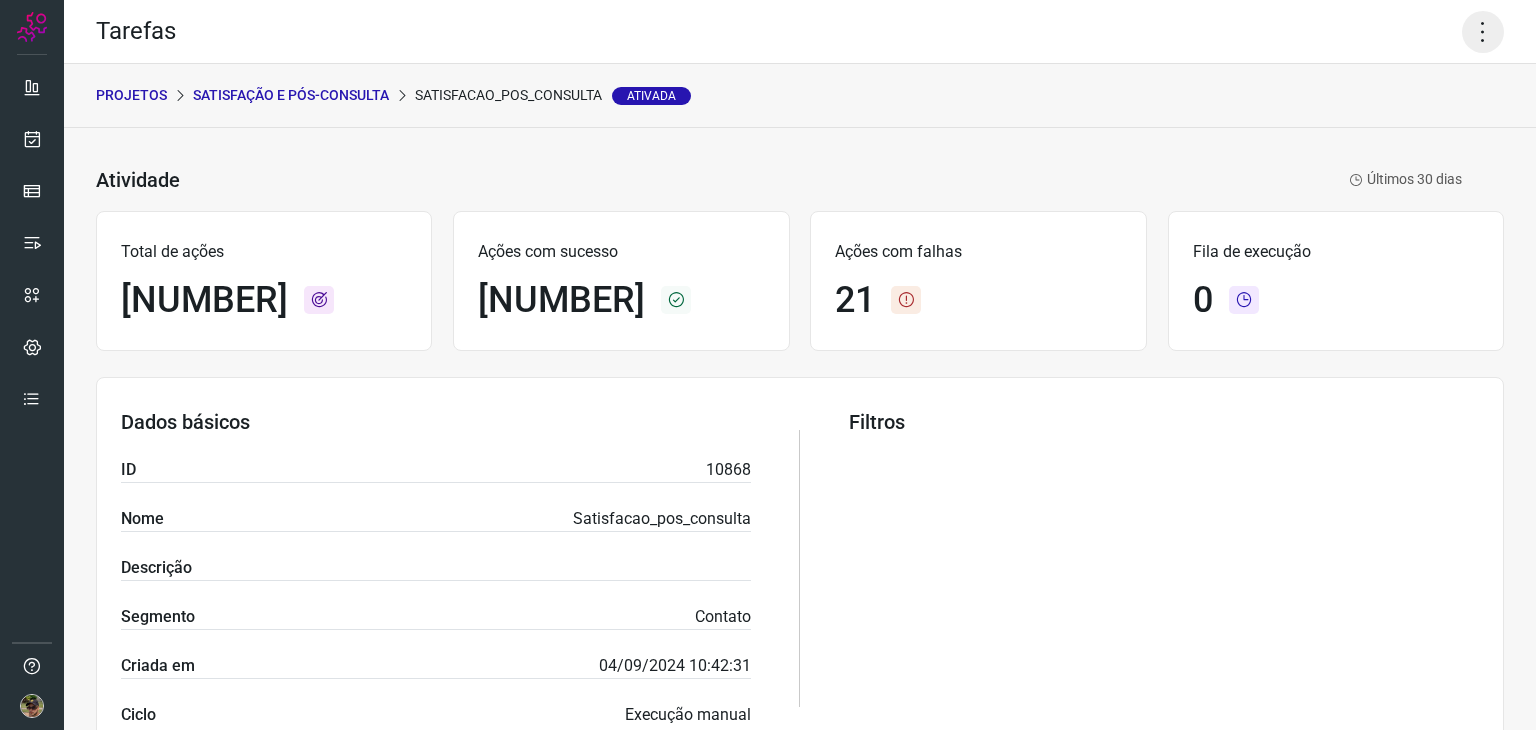 click 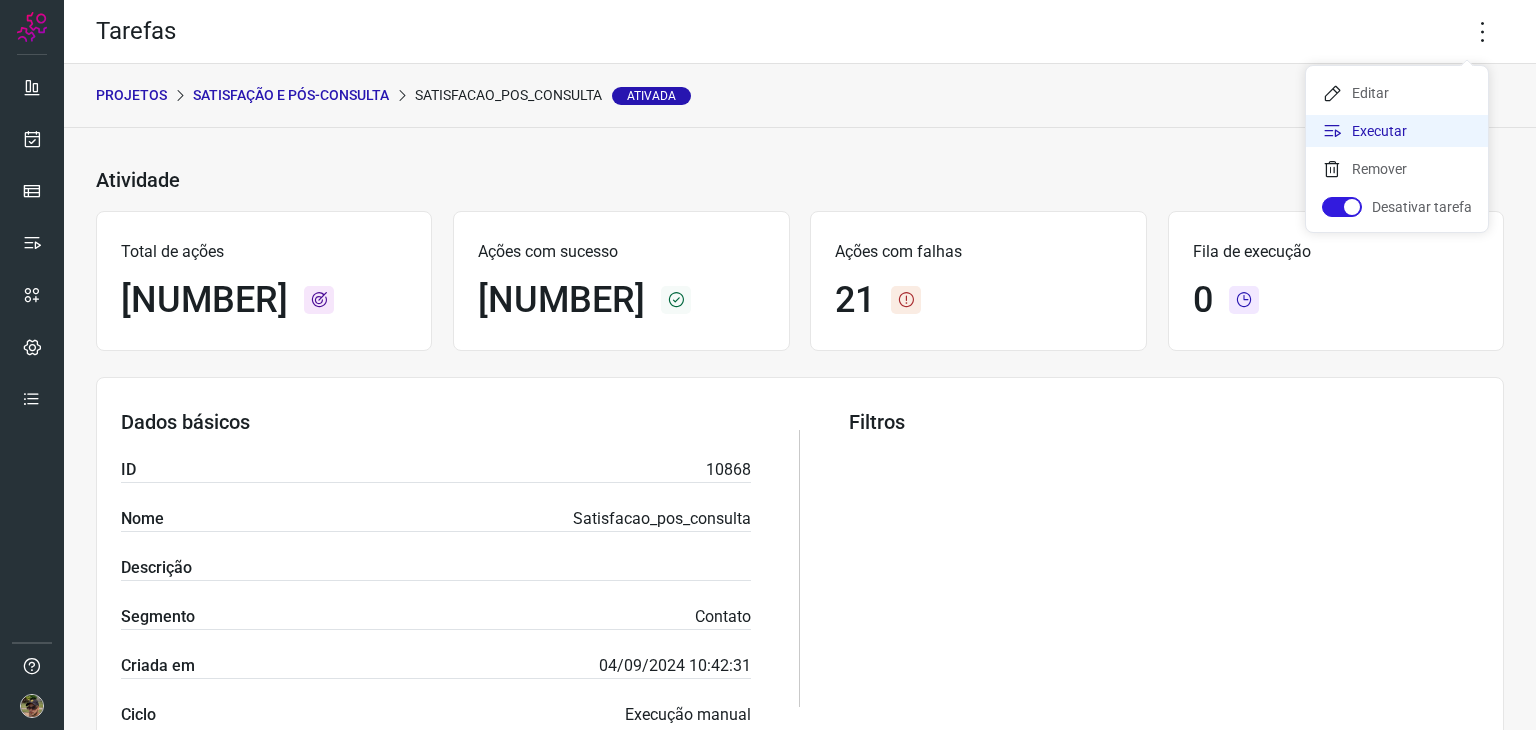 click on "Executar" 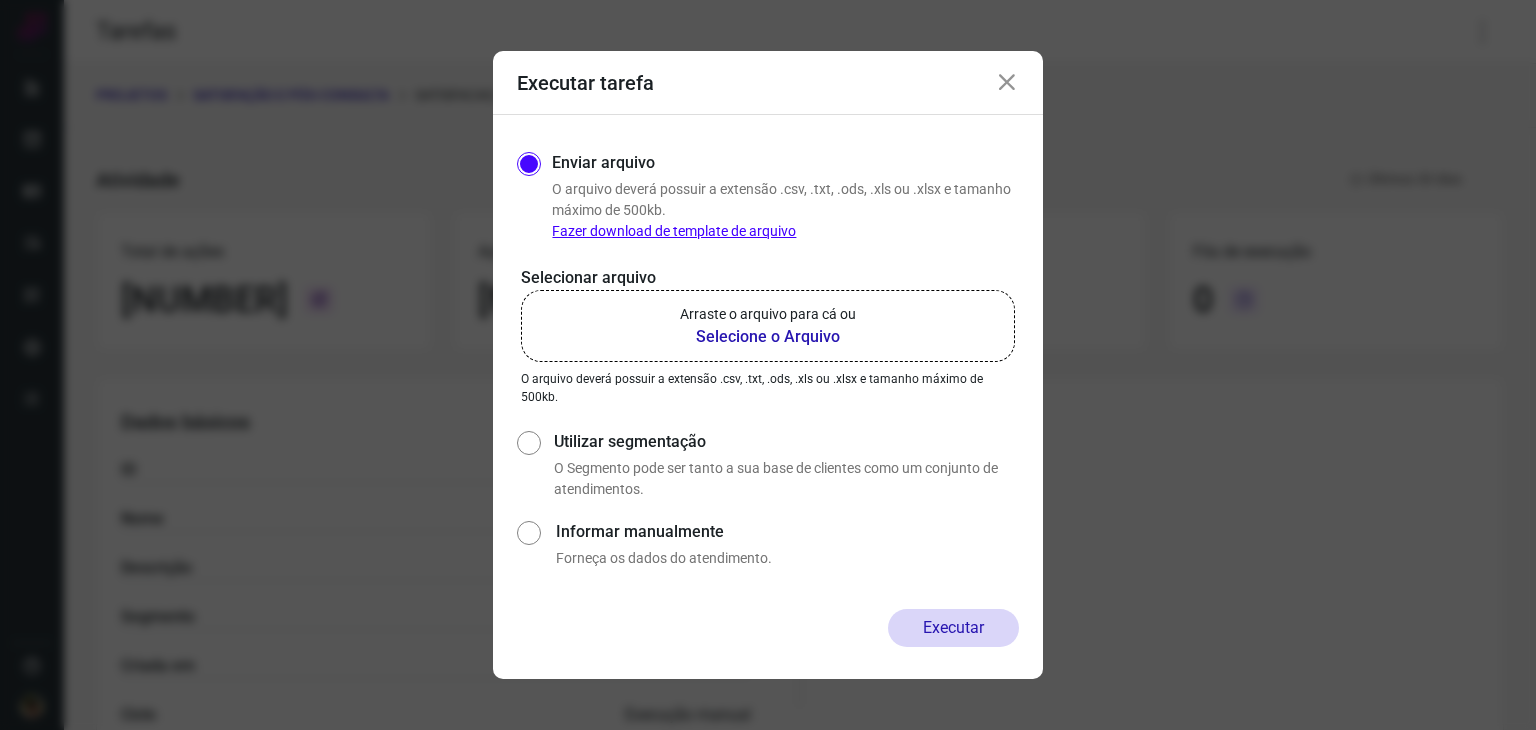 click on "Arraste o arquivo para cá ou" at bounding box center [768, 314] 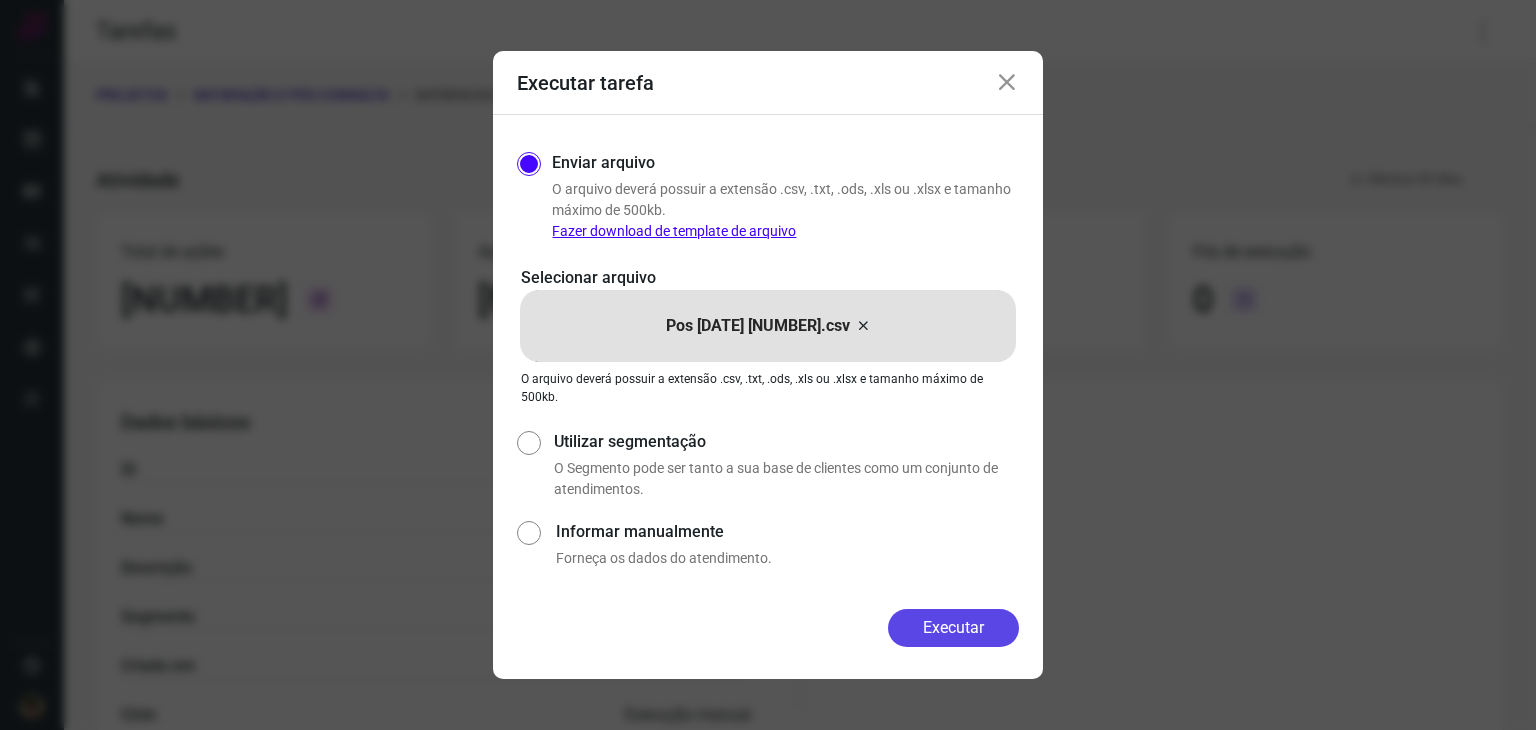 click on "Executar" at bounding box center [953, 628] 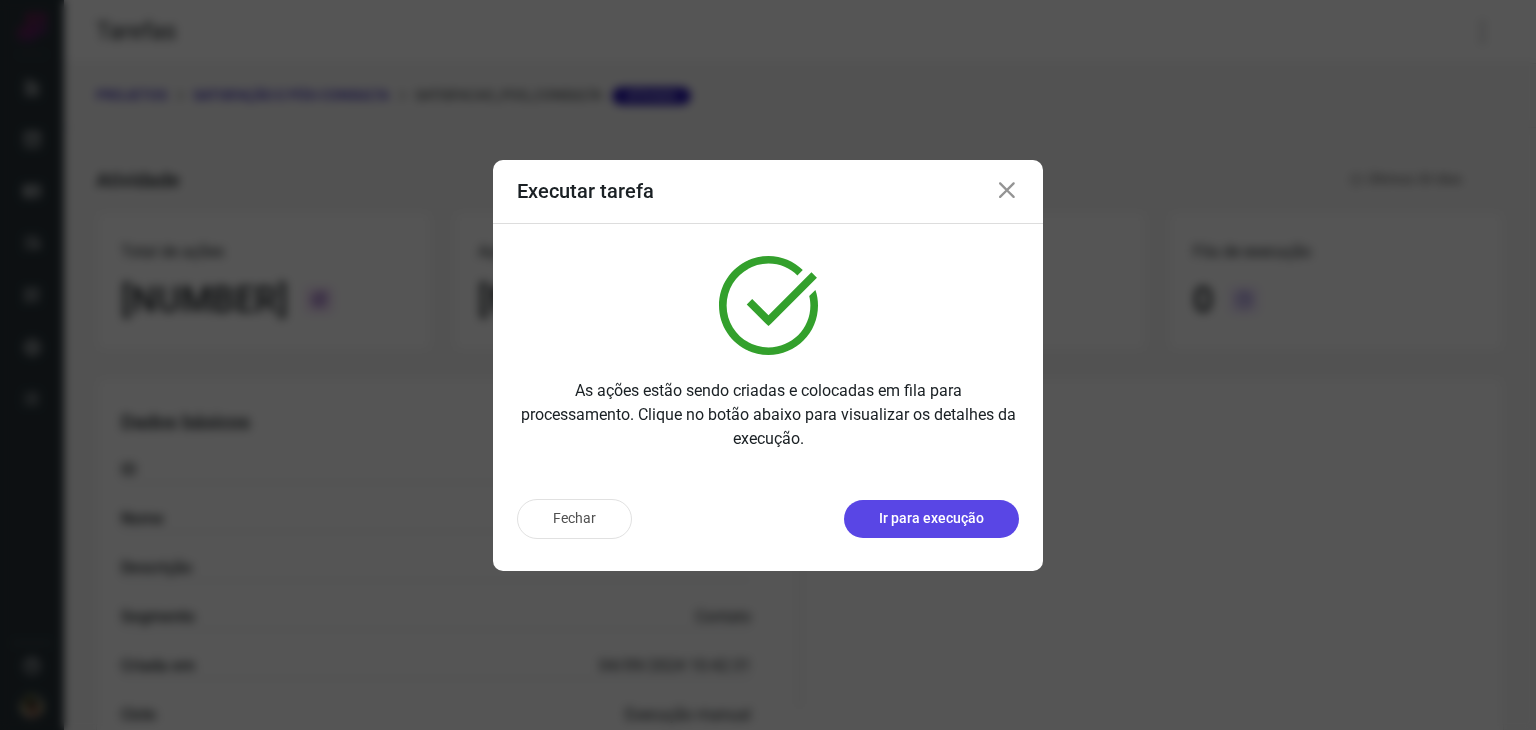 click on "Ir para execução" at bounding box center [931, 518] 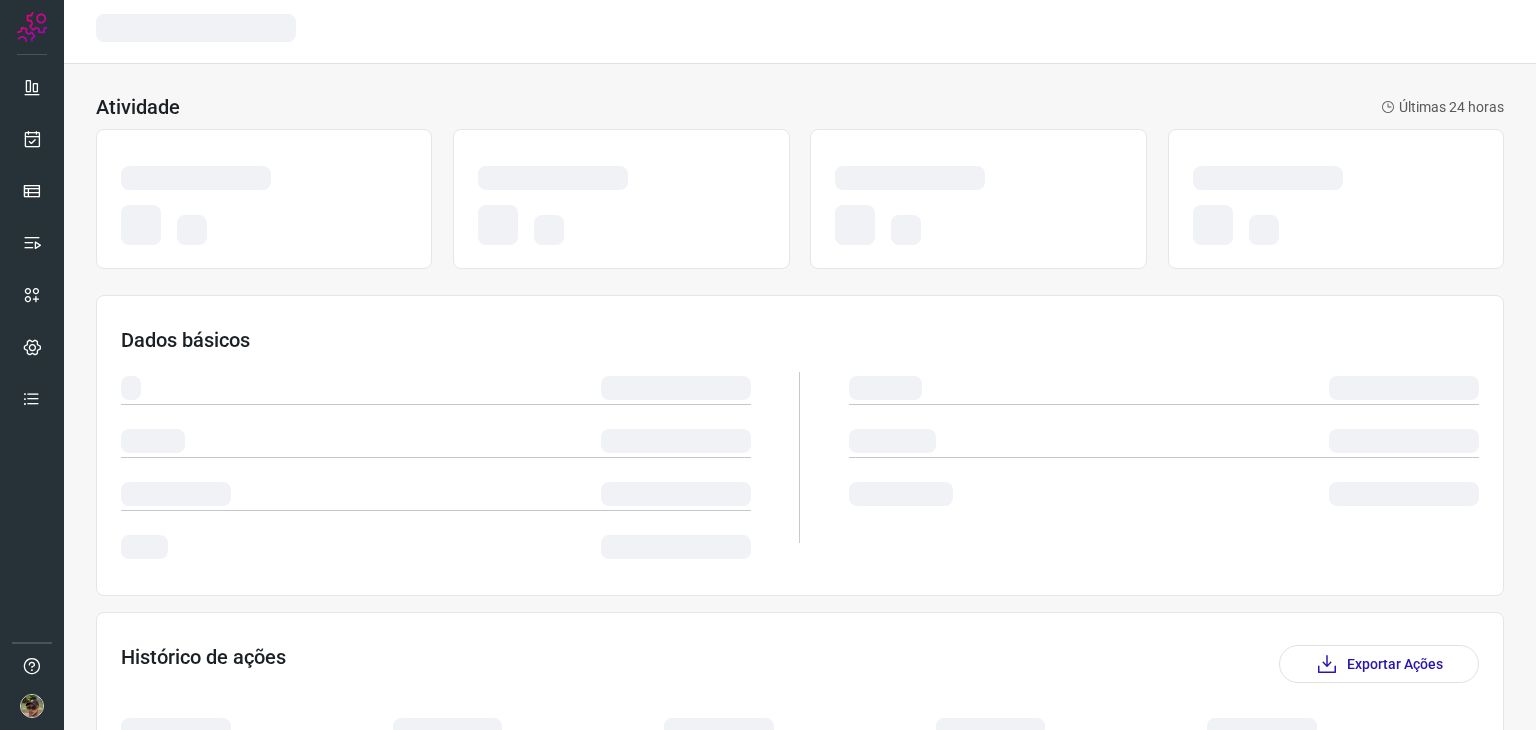 scroll, scrollTop: 0, scrollLeft: 0, axis: both 